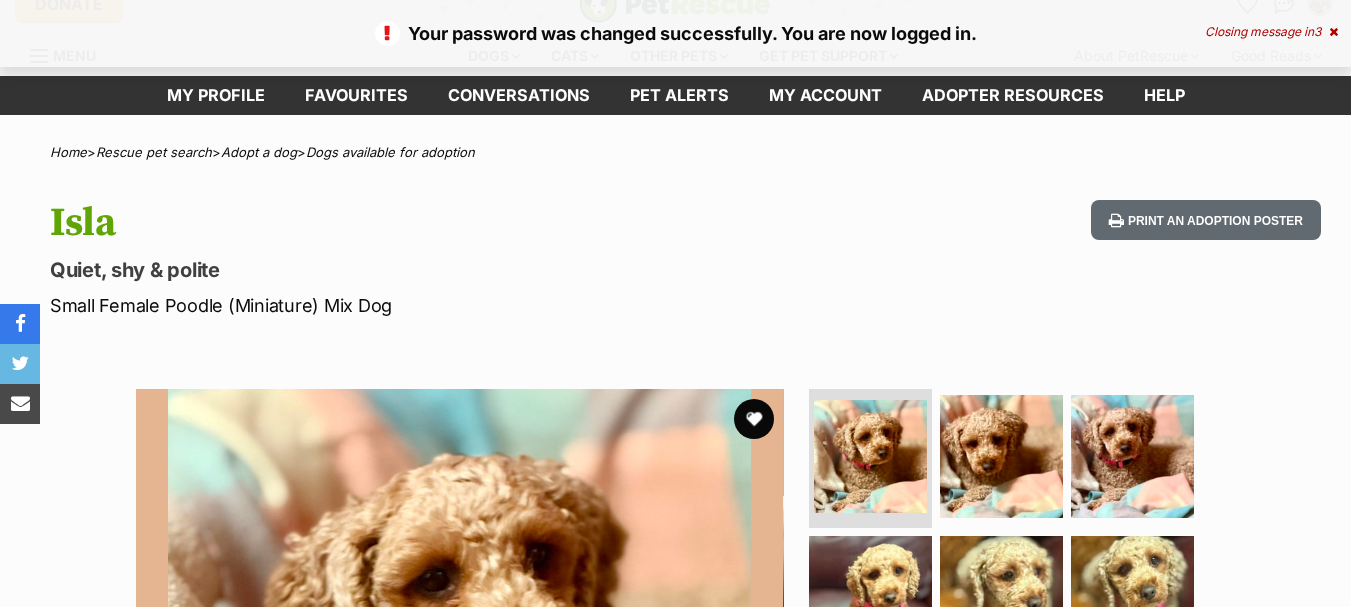 scroll, scrollTop: 130, scrollLeft: 0, axis: vertical 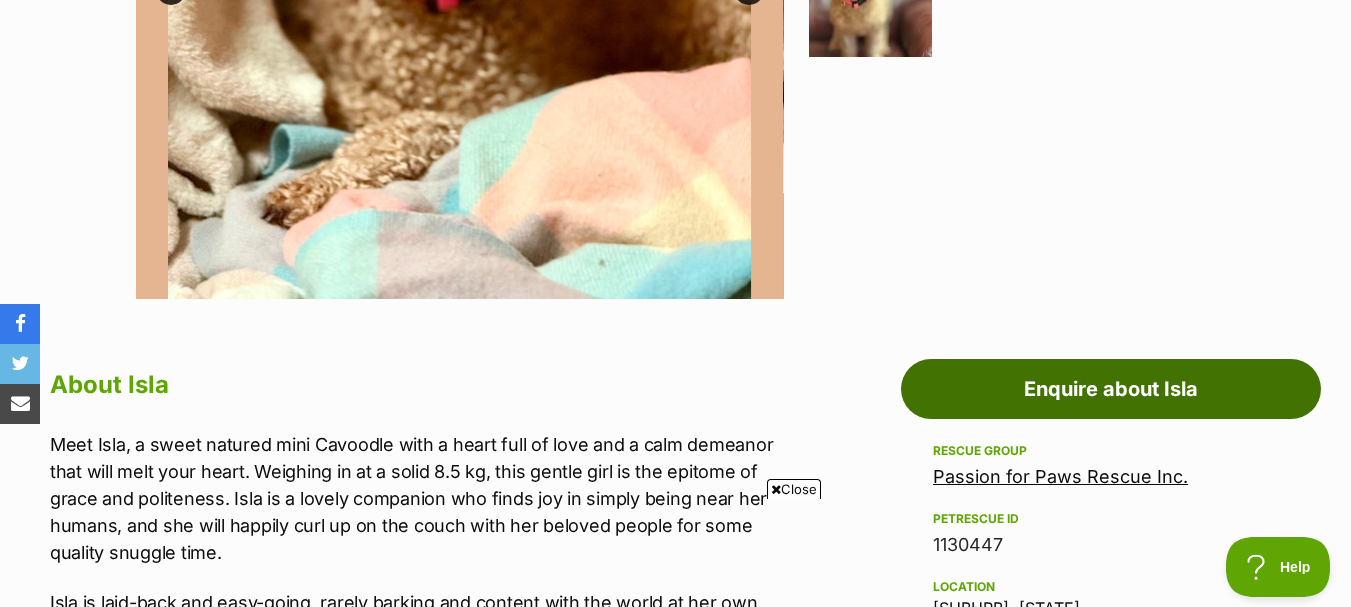 click on "Enquire about Isla" at bounding box center [1111, 389] 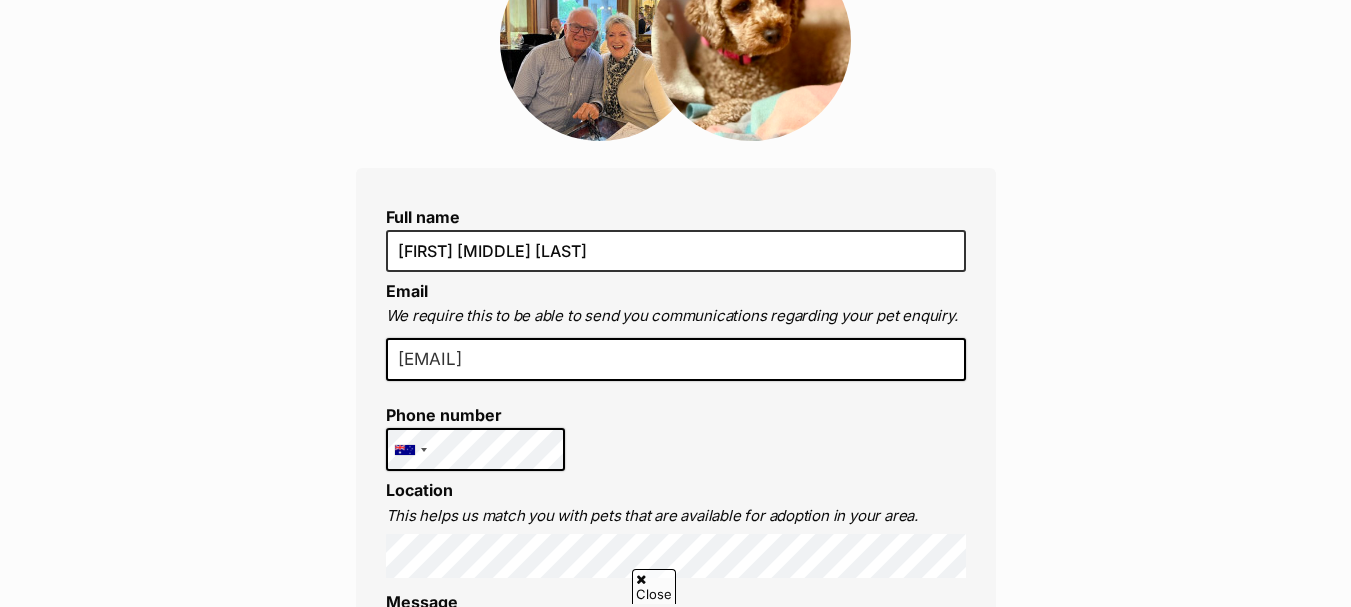 scroll, scrollTop: 0, scrollLeft: 0, axis: both 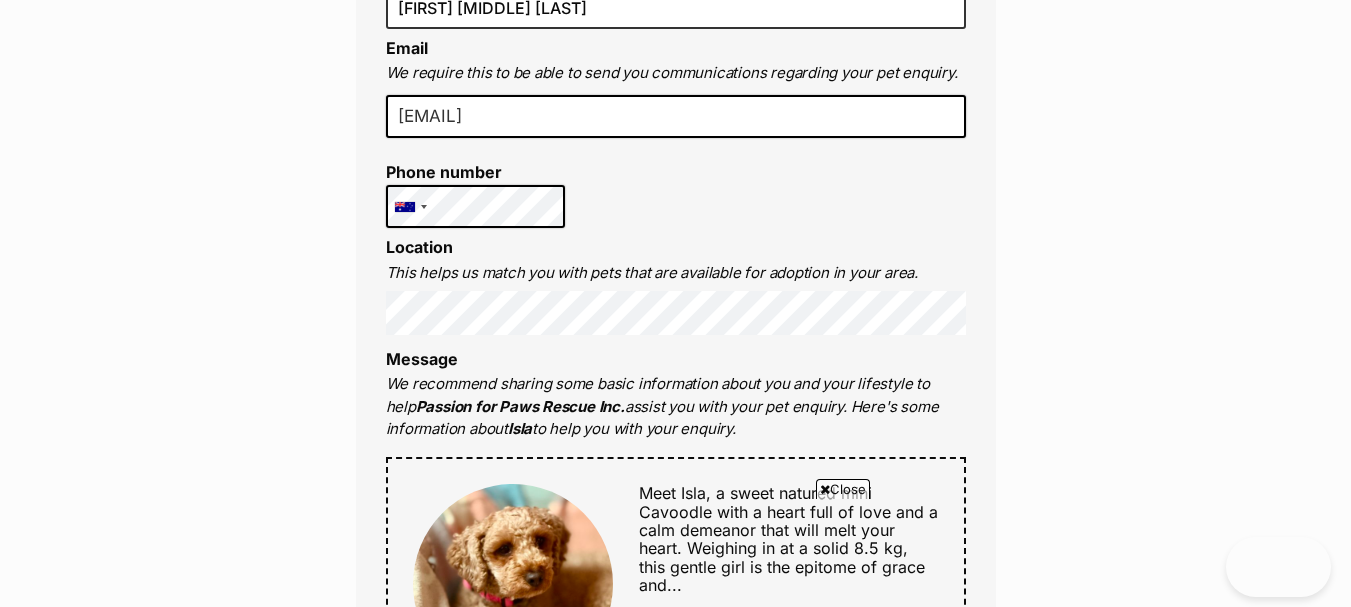 click on "Enquire about Isla
Full name [FIRST] [MIDDLE] [LAST]
Email
We require this to be able to send you communications regarding your pet enquiry.
[EMAIL]
Phone number United States +1 United Kingdom +44 Afghanistan (‫افغانستان‬‎) +93 Albania (Shqipëri) +355 Algeria (‫الجزائر‬‎) +213 American Samoa +1684 Andorra +376 Angola +244 Anguilla +1264 Antigua and Barbuda +1268 Argentina +54 Armenia (Հայաստան) +374 Aruba +297 Australia +61 Austria (Österreich) +43 Azerbaijan (Azərbaycan) +994 Bahamas +1242 Bahrain (‫البحرين‬‎) +973 Bangladesh (বাংলাদেশ) +880 Barbados +1246 Belarus (Беларусь) +375 Belgium (België) +32 Belize +501 Benin (Bénin) +229 Bermuda +1441 Bhutan (འབྲུག) +975 Bolivia +591 Bosnia and Herzegovina (Босна и Херцеговина) +387 Botswana +267 Brazil (Brasil) +55 British Indian Ocean Territory +246 British Virgin Islands +1284 Brunei +673 +359 Burkina Faso +226" at bounding box center (675, 898) 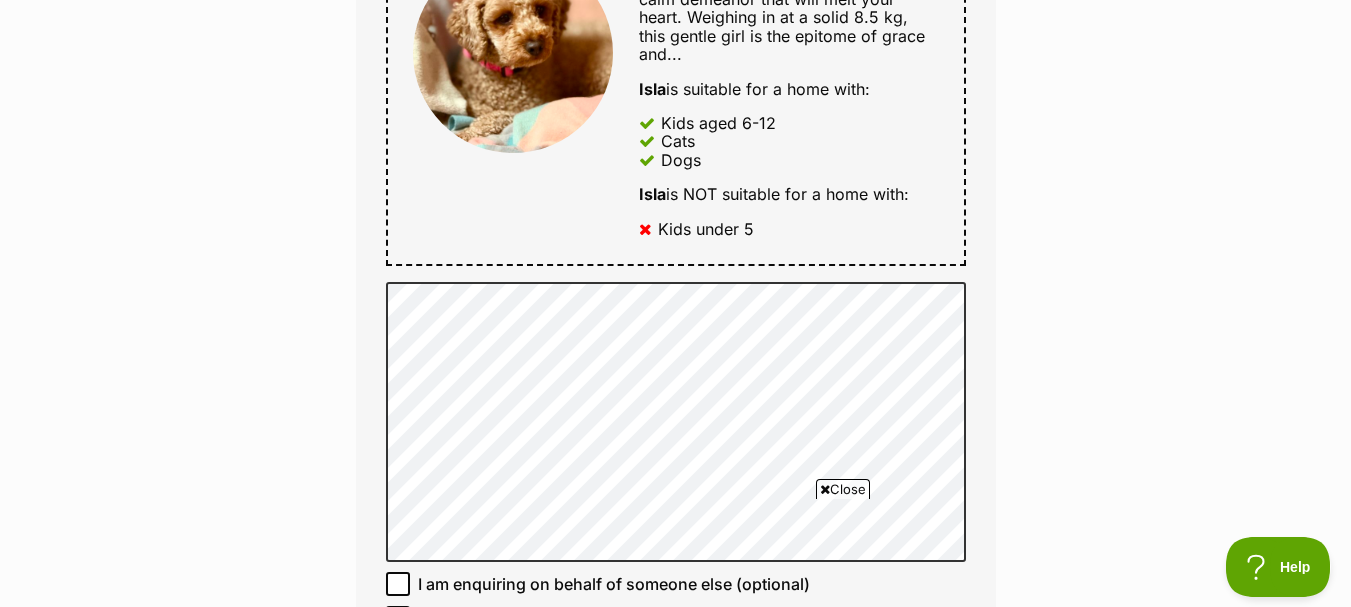 scroll, scrollTop: 1119, scrollLeft: 0, axis: vertical 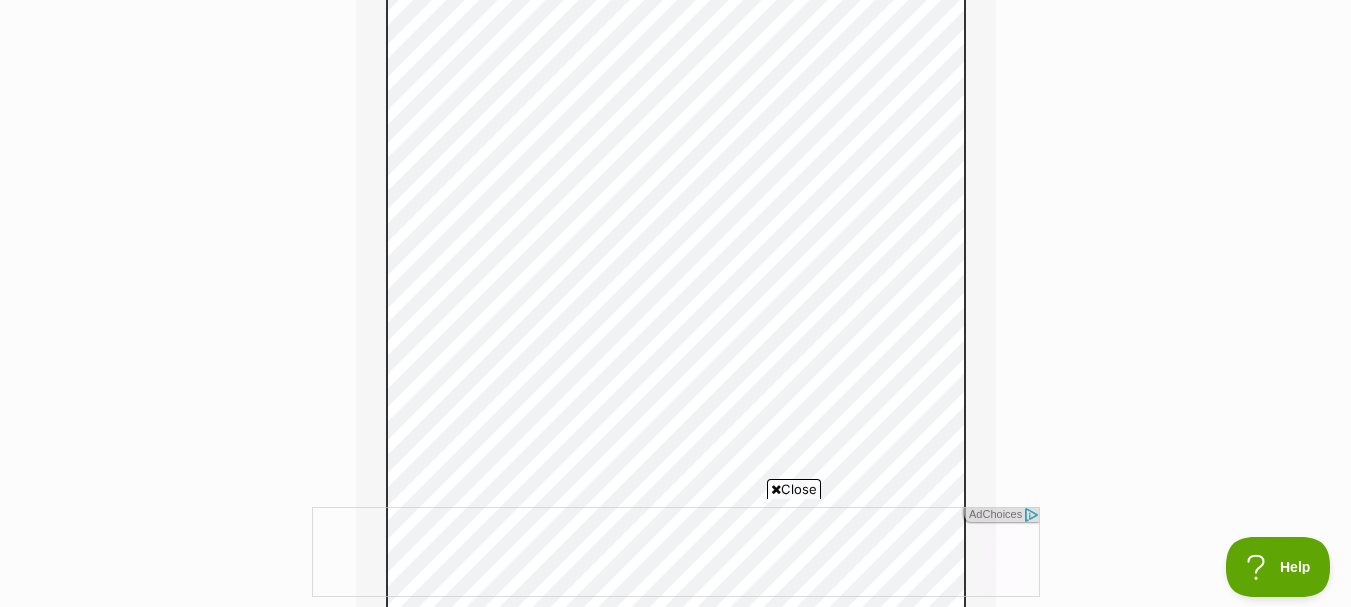 click at bounding box center (1030, 515) 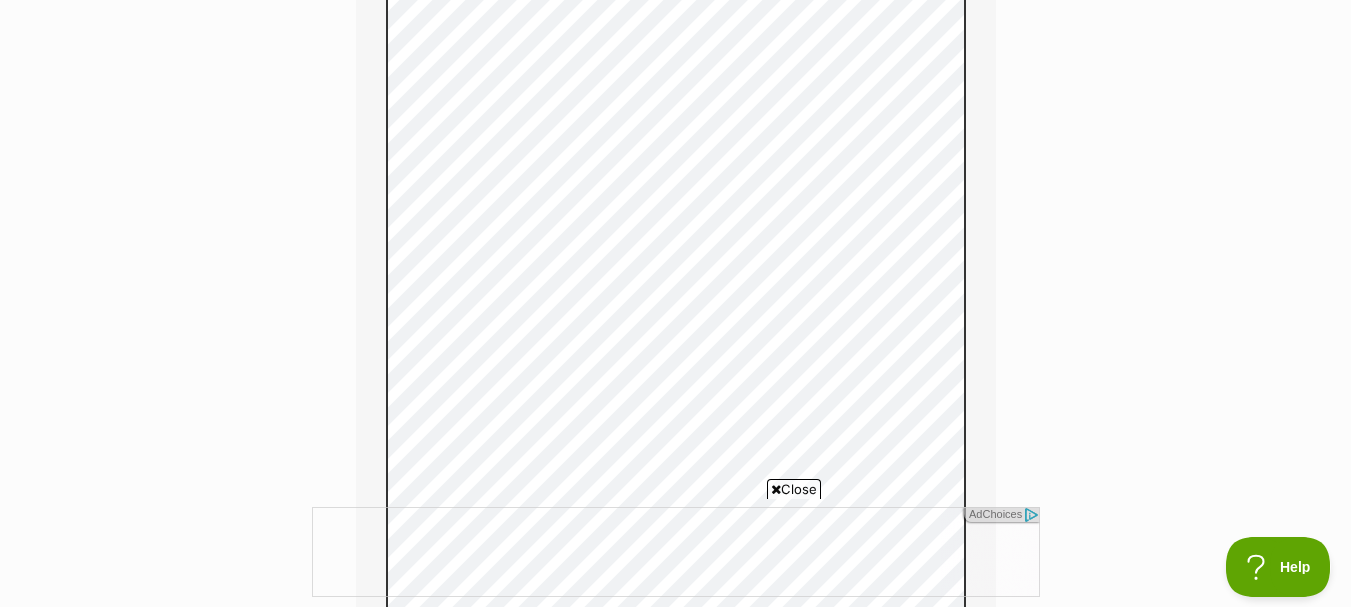scroll, scrollTop: 1807, scrollLeft: 0, axis: vertical 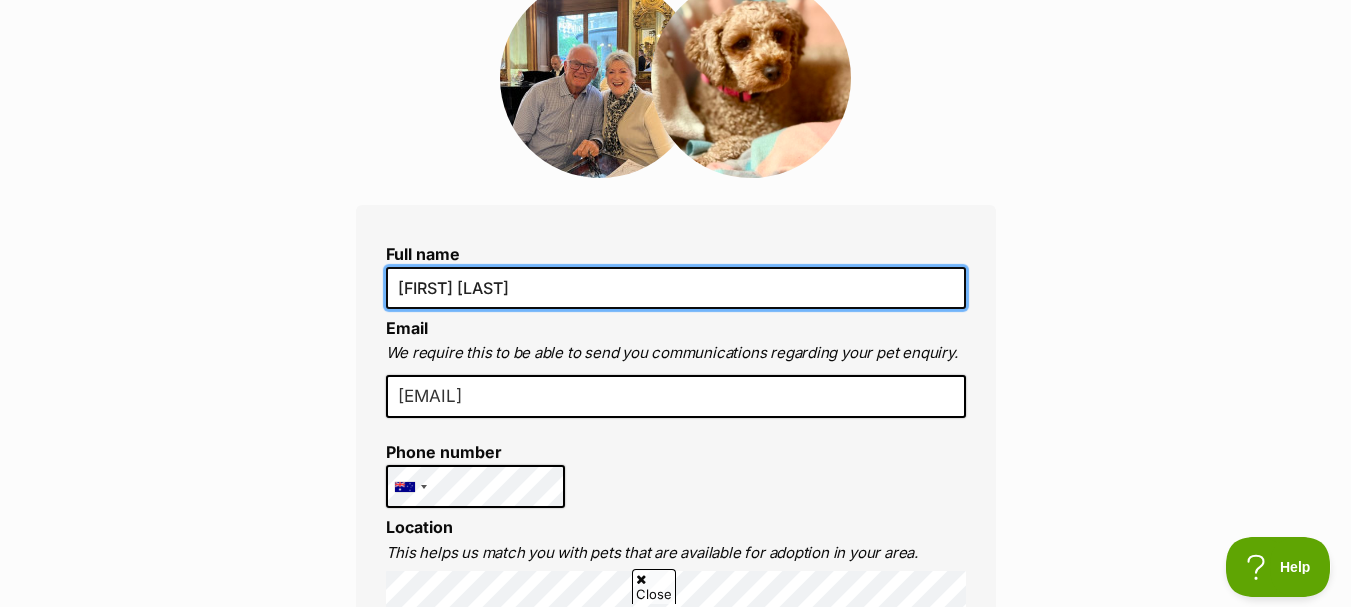 click on "[FIRST] [LAST]" at bounding box center [676, 288] 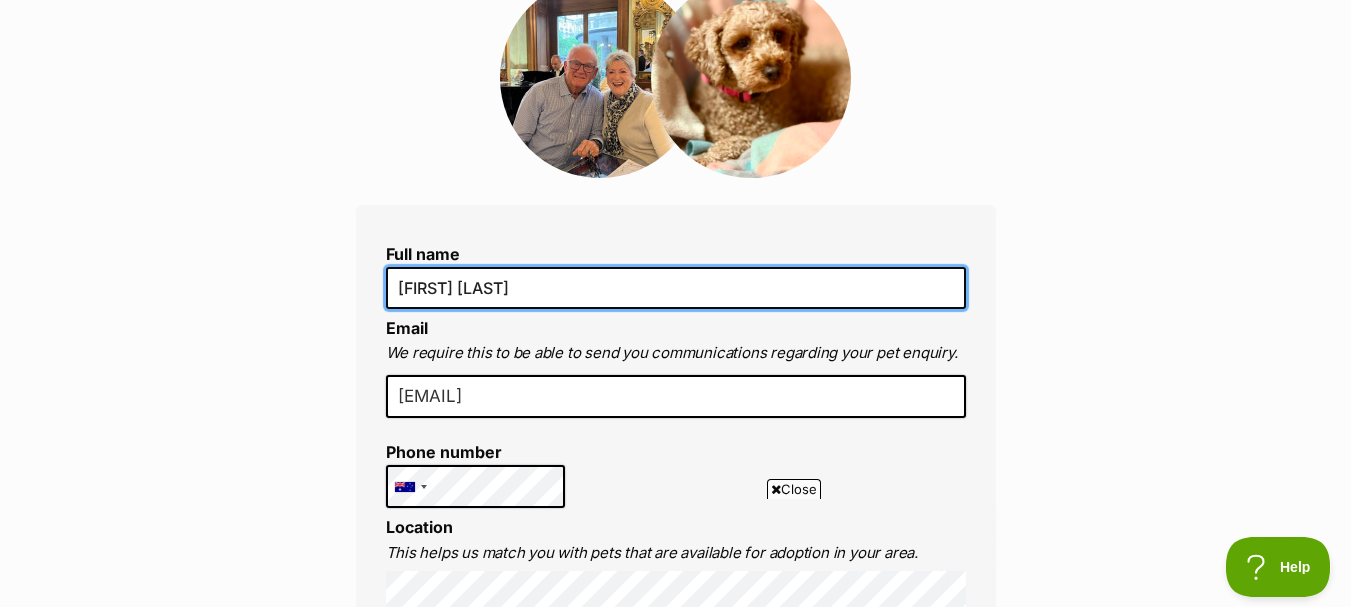 scroll, scrollTop: 0, scrollLeft: 0, axis: both 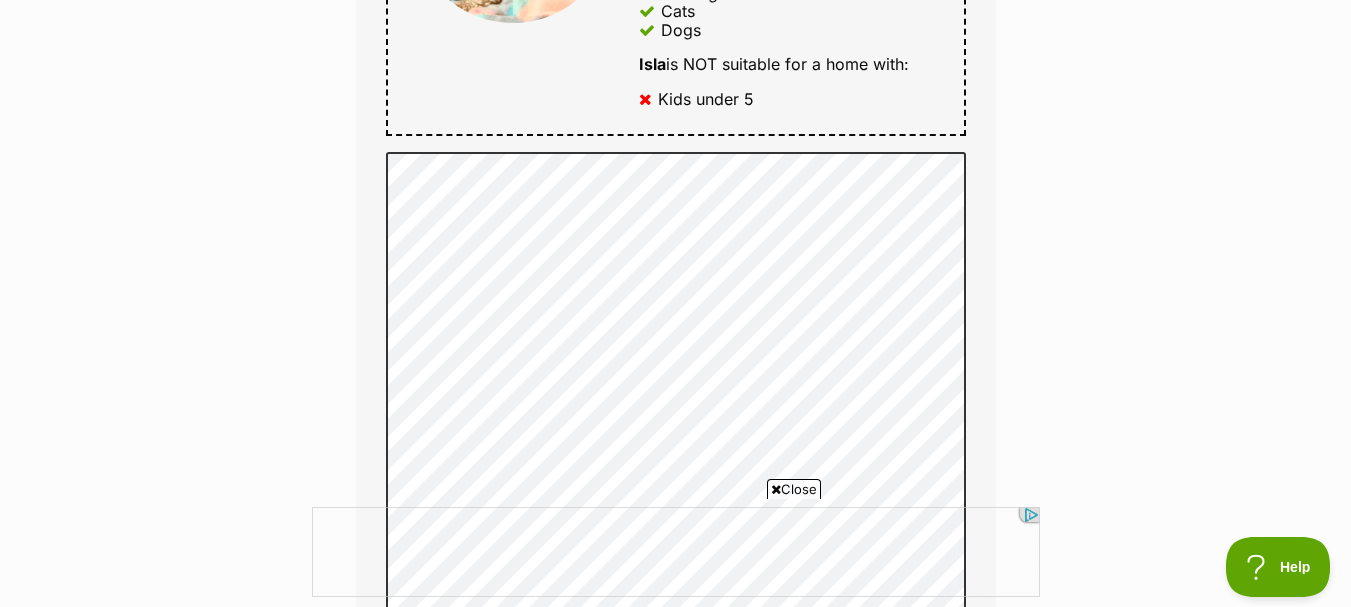 type on "Ross & Jan Benton" 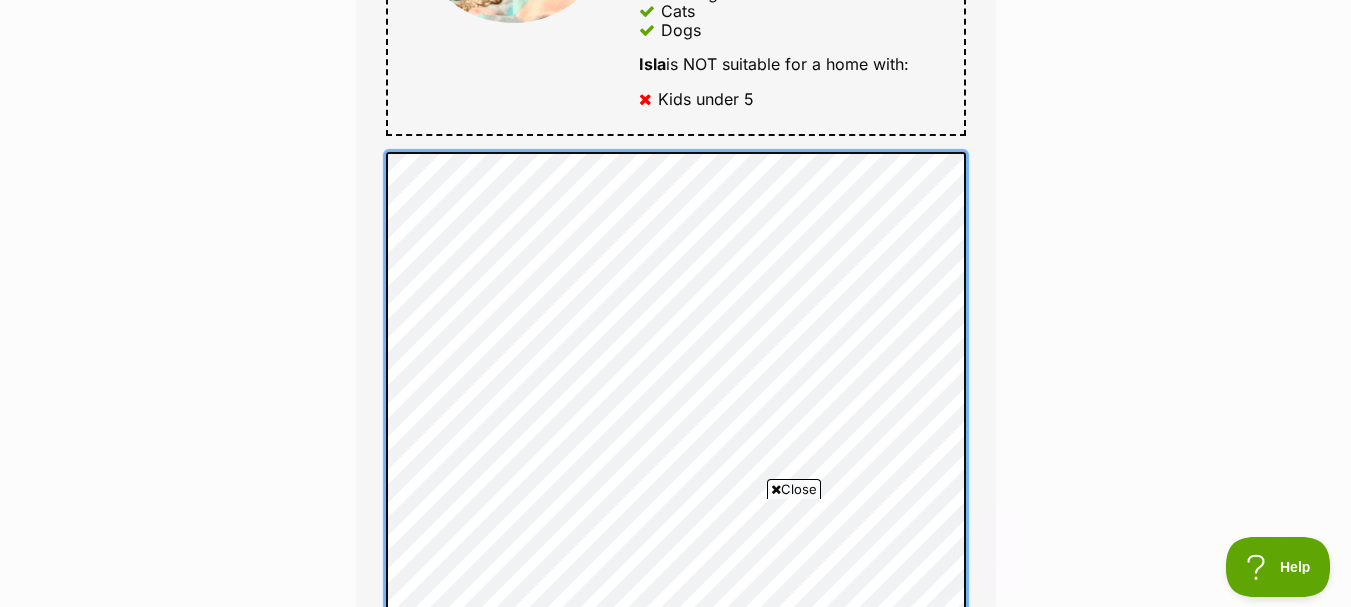 scroll, scrollTop: 0, scrollLeft: 0, axis: both 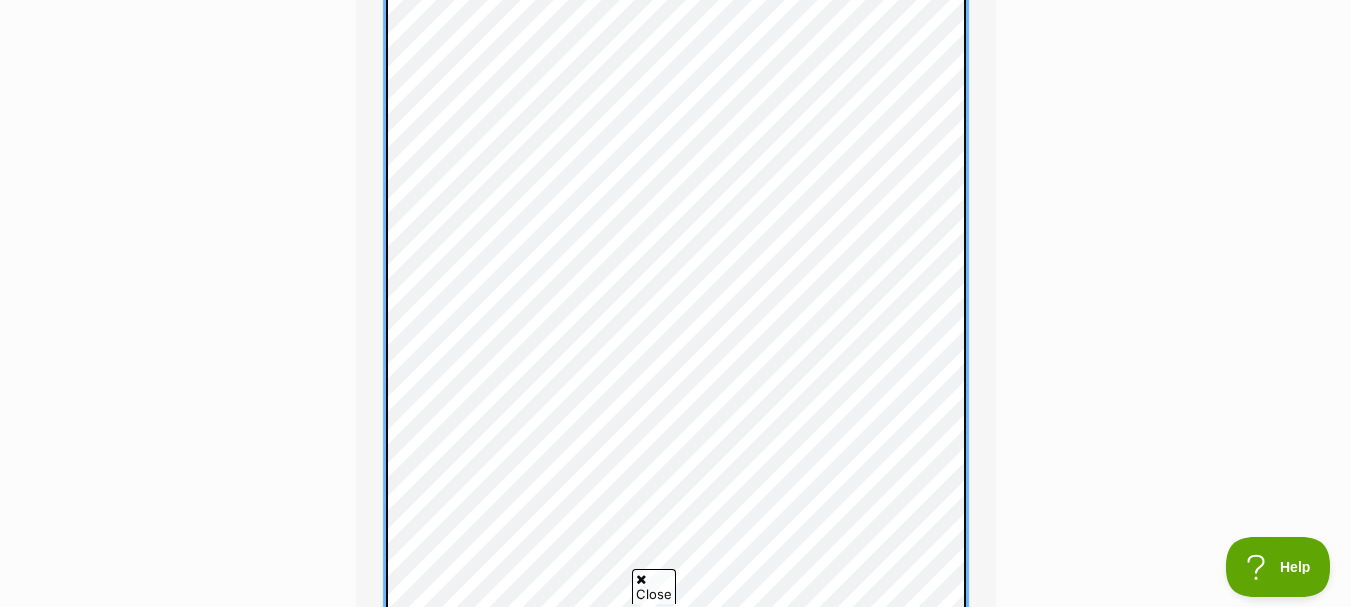 click on "Skip to main content
Log in to favourite this pet
Log in
Or sign up
Search PetRescue
Search for a pet, rescue group or article
Please select PetRescue ID
Pet name
Group
Article
Go
E.g. enter a pet's id into the search.
E.g. enter a pet's name into the search.
E.g. enter a rescue groups's name.
E.g. enter in a keyword to find an article.
Heads up! This pet isn't available for interstate adoption to your state.
Please don’t let this stop you from making an enquiry, as some rescue organisations may consider relocating pets to the perfect home. Just be mindful that your application may be unsuccessful.
Ok
Cancel
Log in to set up alerts
Log in
Or sign up
Close Sidebar
Welcome, Ross Jan Benton!
Log out
Find pets to foster or adopt
Browse for dogs and puppies" at bounding box center [675, 876] 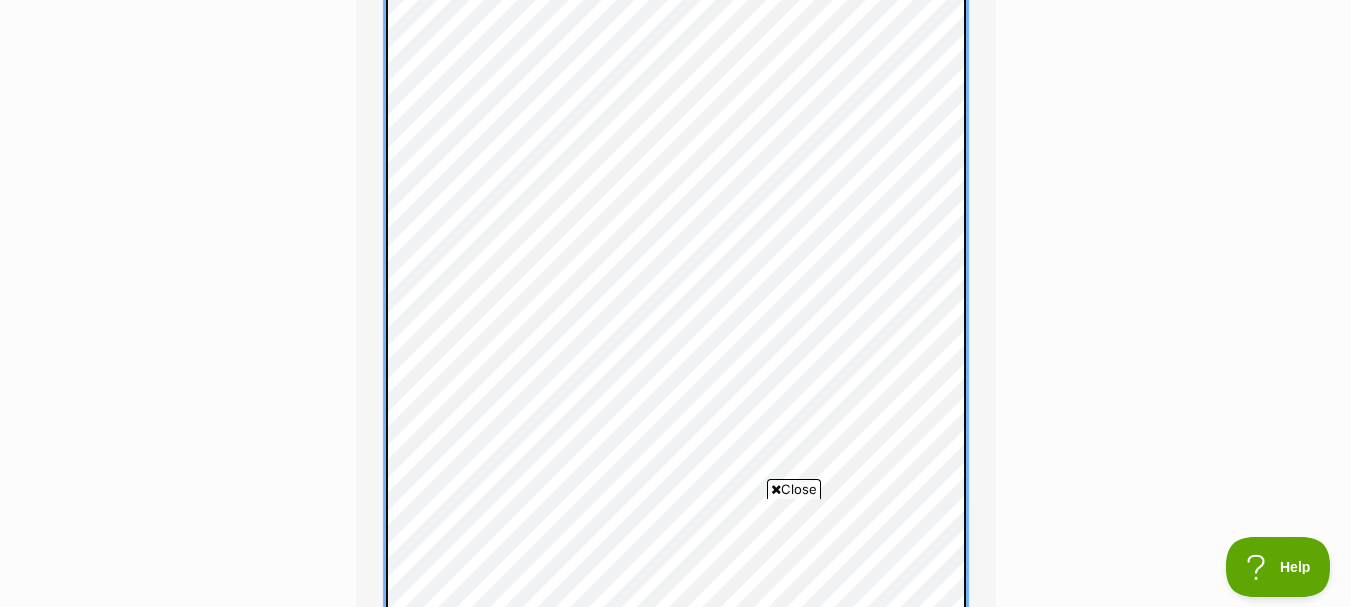 scroll, scrollTop: 0, scrollLeft: 0, axis: both 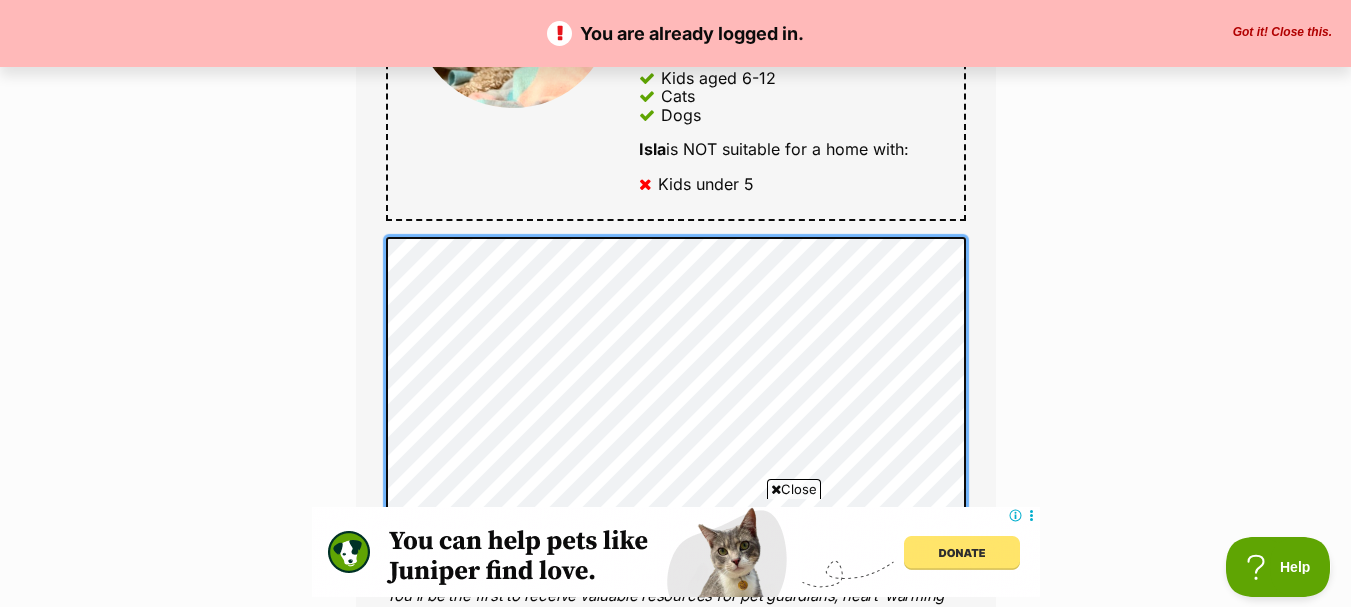 click on "Enquire about Isla
Full name [FIRST] [LAST]
Email
We require this to be able to send you communications regarding your pet enquiry.
[USERNAME]@example.com
Phone number United States +1 United Kingdom +44 Afghanistan (‫افغانستان‬‎) +93 Albania (Shqipëri) +355 Algeria (‫الجزائر‬‎) +213 American Samoa +1684 Andorra +376 Angola +244 Anguilla +1264 Antigua and Barbuda +1268 Argentina +54 Armenia (Հայաստան) +374 Aruba +297 Australia +61 Austria (Österreich) +43 Azerbaijan (‫آذربایجان‬‎) +994 Bahamas +1242 Bahrain (‫البحرين‬‎) +973 Bangladesh (বাংলাদেশ) +880 Barbados +1246 Belarus (Беларусь) +375 Belgium (België) +32 Belize +501 Benin (Bénin) +229 Bermuda +1441 Bhutan (འབྲུག) +975 Bolivia +591 Bosnia and Herzegovina (Босна и Херцеговина) +387 Botswana +267 Brazil (Brasil) +55 British Indian Ocean Territory +246 British Virgin Islands +1284 Brunei +673 +359 Burkina Faso +226" at bounding box center (675, 322) 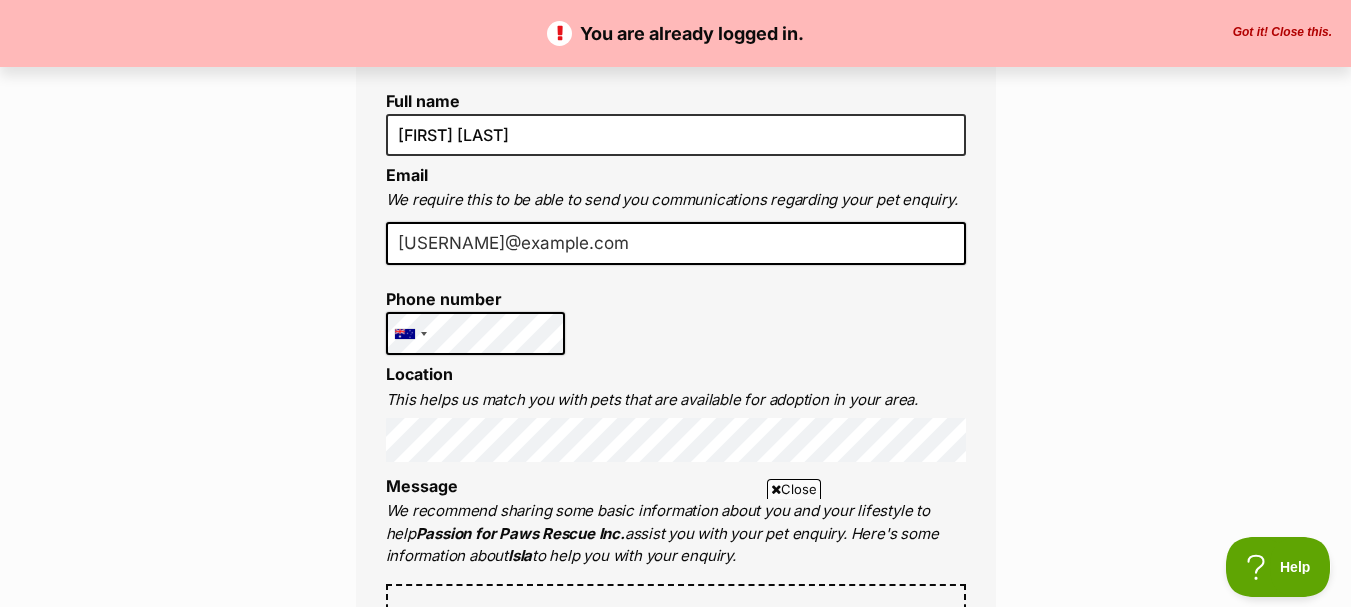 scroll, scrollTop: 430, scrollLeft: 0, axis: vertical 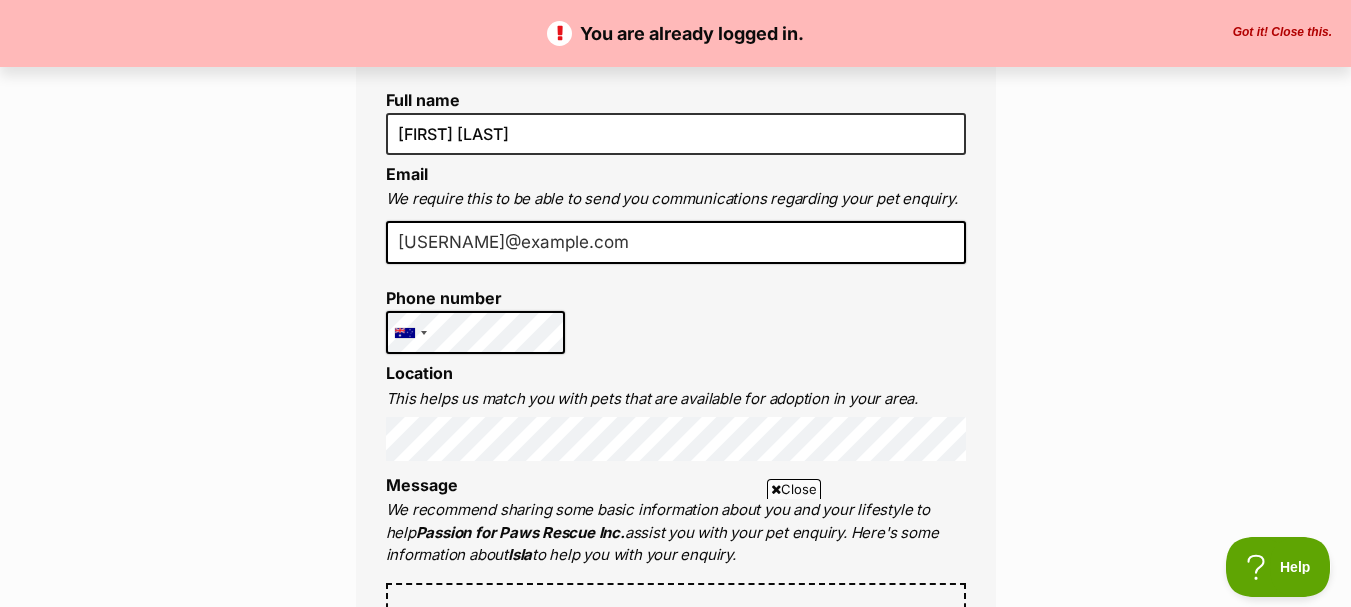 click on "Enquire about Isla
Full name [FIRST] [LAST]
Email
We require this to be able to send you communications regarding your pet enquiry.
[USERNAME]@example.com
Phone number United States +1 United Kingdom +44 Afghanistan (‫افغانستان‬‎) +93 Albania (Shqipëri) +355 Algeria (‫الجزائر‬‎) +213 American Samoa +1684 Andorra +376 Angola +244 Anguilla +1264 Antigua and Barbuda +1268 Argentina +54 Armenia (Հայաստան) +374 Aruba +297 Australia +61 Austria (Österreich) +43 Azerbaijan (‫آذربایجان‬‎) +994 Bahamas +1242 Bahrain (‫البحرين‬‎) +973 Bangladesh (বাংলাদেশ) +880 Barbados +1246 Belarus (Беларусь) +375 Belgium (België) +32 Belize +501 Benin (Bénin) +229 Bermuda +1441 Bhutan (འབྲུག) +975 Bolivia +591 Bosnia and Herzegovina (Босна и Херцеговина) +387 Botswana +267 Brazil (Brasil) +55 British Indian Ocean Territory +246 British Virgin Islands +1284 Brunei +673 +359 Burkina Faso +226" at bounding box center (675, 1024) 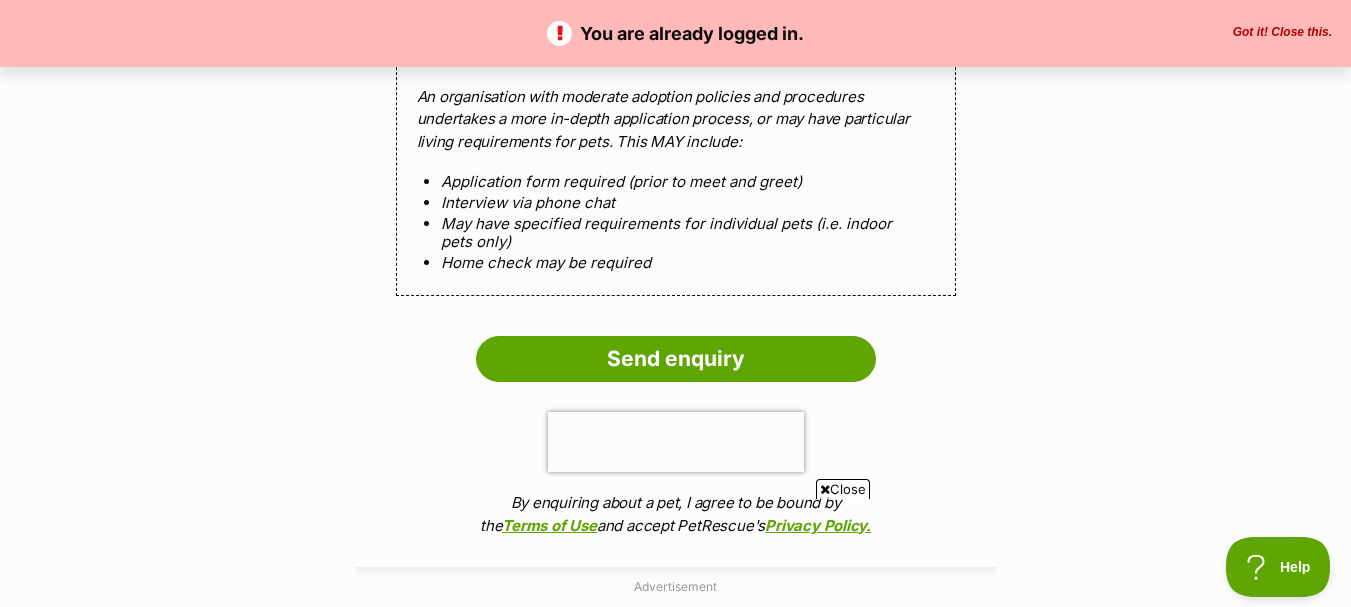 scroll, scrollTop: 1856, scrollLeft: 0, axis: vertical 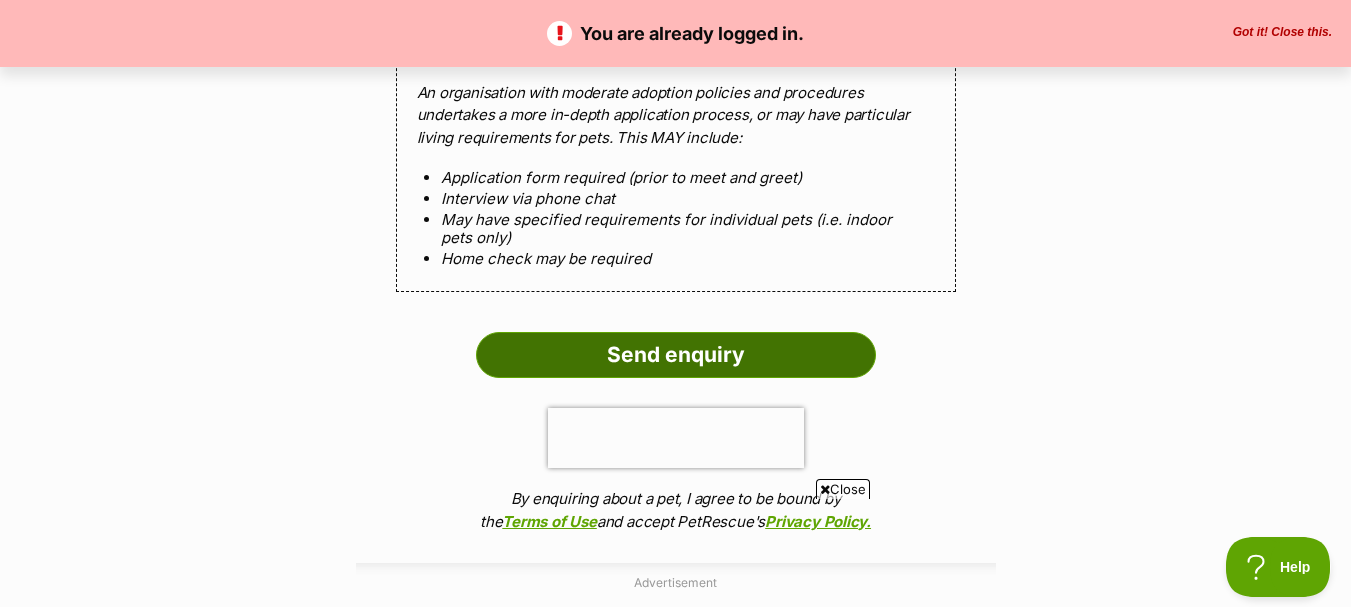 click on "Send enquiry" at bounding box center (676, 355) 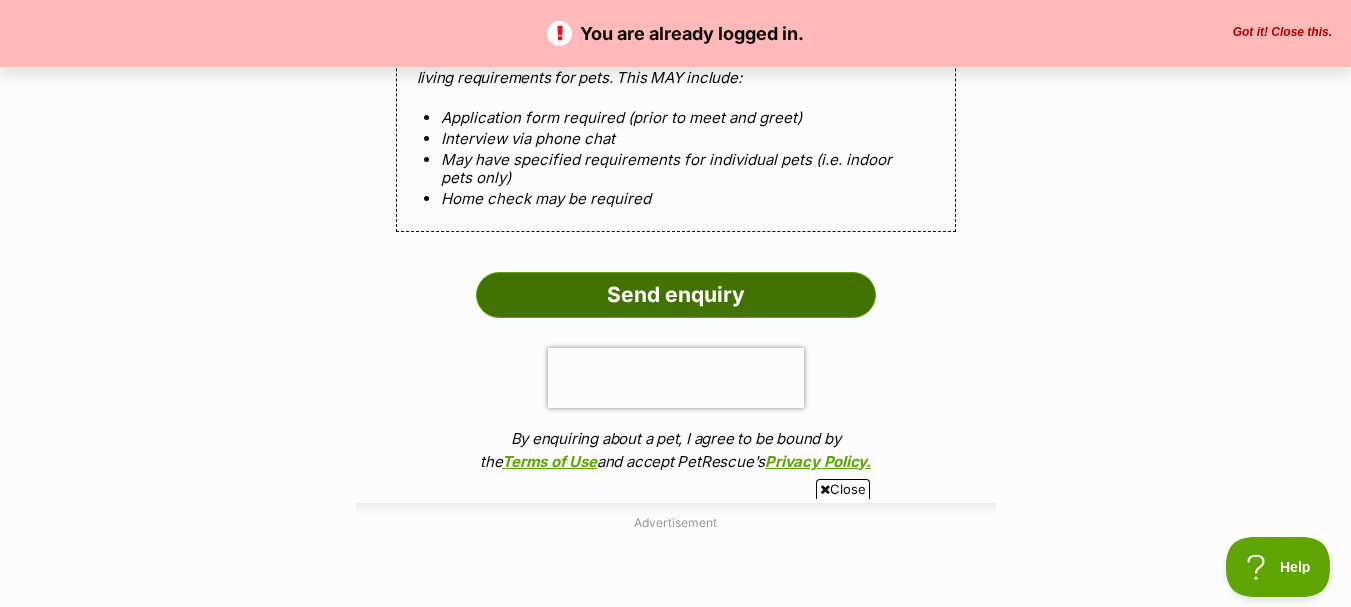 scroll, scrollTop: 1973, scrollLeft: 0, axis: vertical 